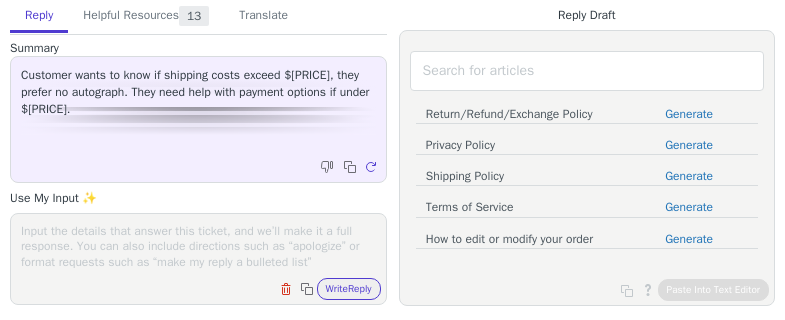 scroll, scrollTop: 0, scrollLeft: 0, axis: both 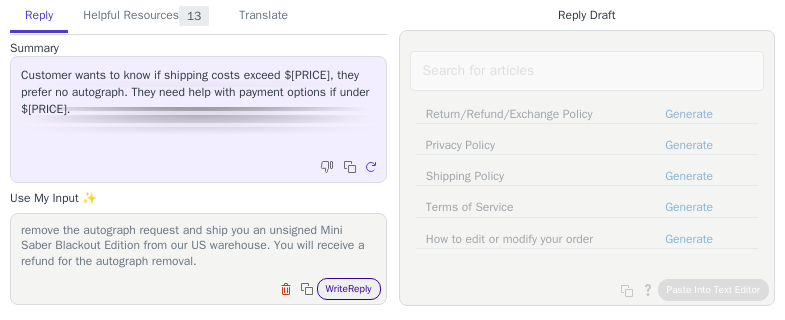 type on "with tariff so high right now, our estimate is that the import duties and processing fees will be over $50. So we are going to remove the autograph request and ship you an unsigned Mini Saber Blackout Edition from our US warehouse. You will receive a refund for the autograph removal." 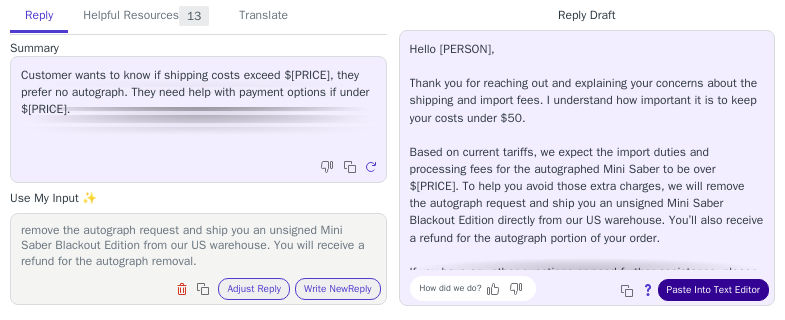 click on "Paste Into Text Editor" at bounding box center (713, 290) 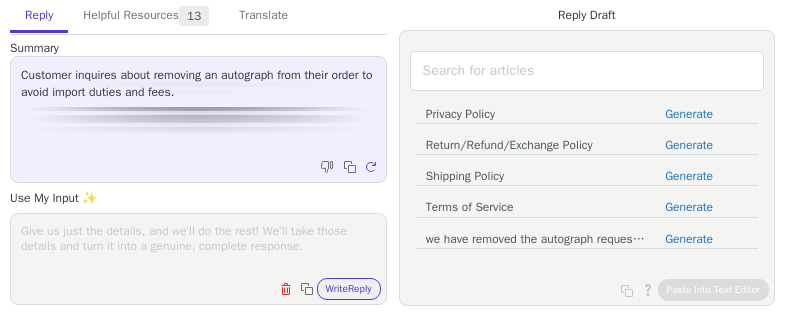 scroll, scrollTop: 0, scrollLeft: 0, axis: both 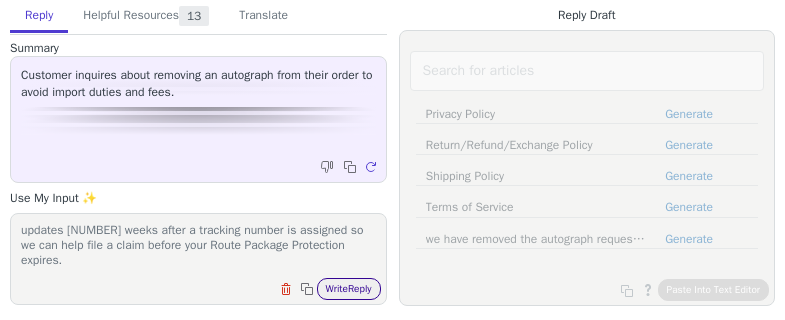 type on "we have removed the autograph request from your order and processed a refund for that portion. An unsigned Mini Saber Gen 2 will be shipped from our US warehouse to you. Once it's shipped, you will receive a tracking number. Please contact us if no shipping updates [NUMBER] weeks after a tracking number is assigned so we can help file a claim before your Route Package Protection expires." 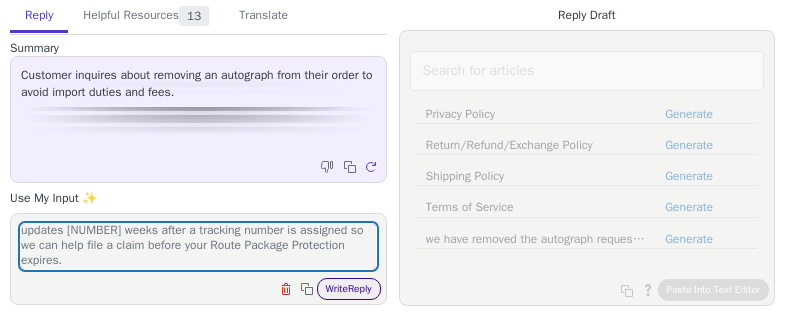 click on "Write  Reply" at bounding box center [349, 289] 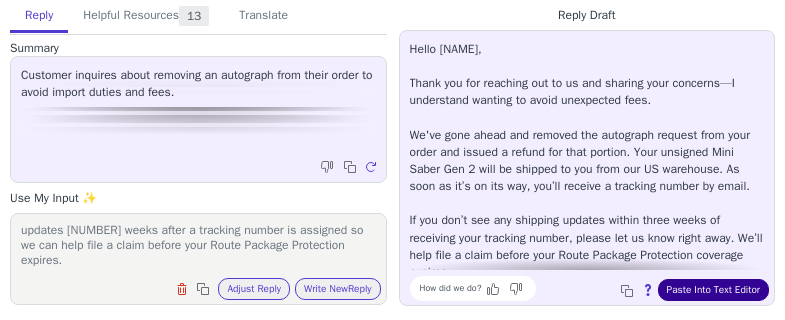 click on "Paste Into Text Editor" at bounding box center [713, 290] 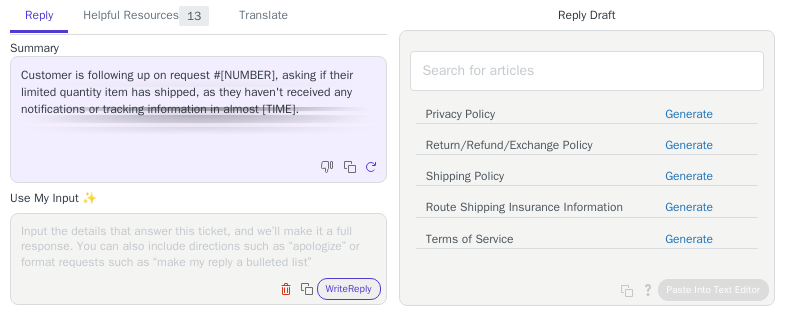 scroll, scrollTop: 0, scrollLeft: 0, axis: both 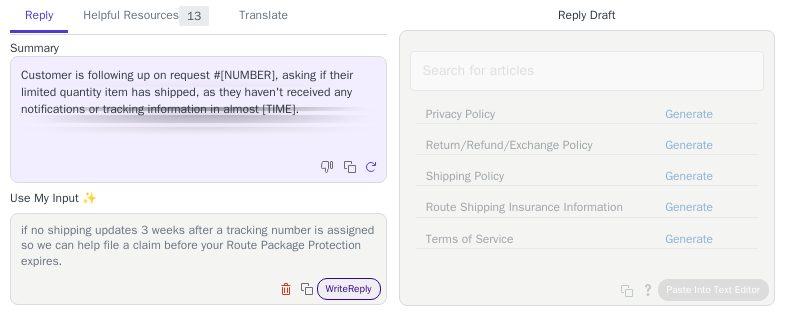 type on "your order is scheduled to be fulfilled in the next day or so. Once it's shipped, you will receive a tracking number. Please contact us if no shipping updates 3 weeks after a tracking number is assigned so we can help file a claim before your Route Package Protection expires." 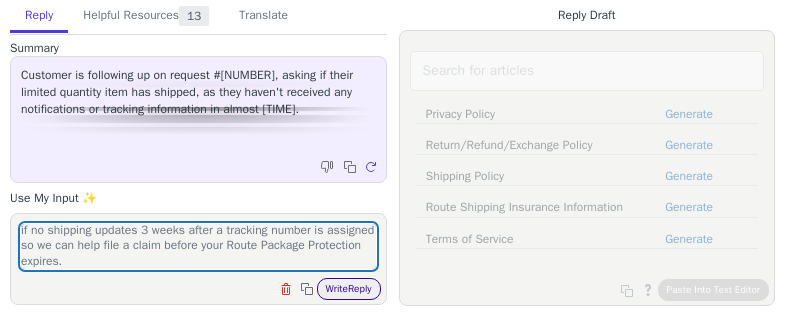 click on "Write  Reply" at bounding box center (349, 289) 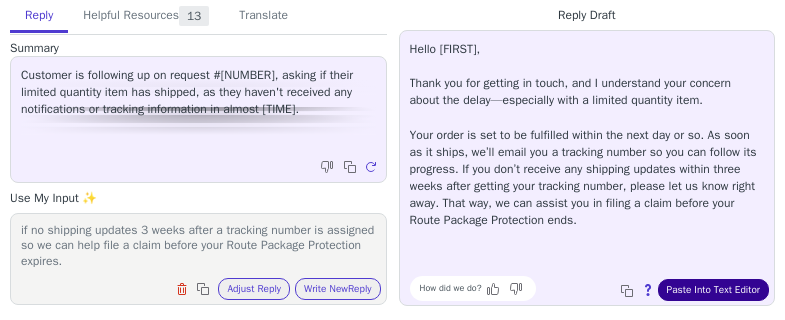 click on "Paste Into Text Editor" at bounding box center (713, 290) 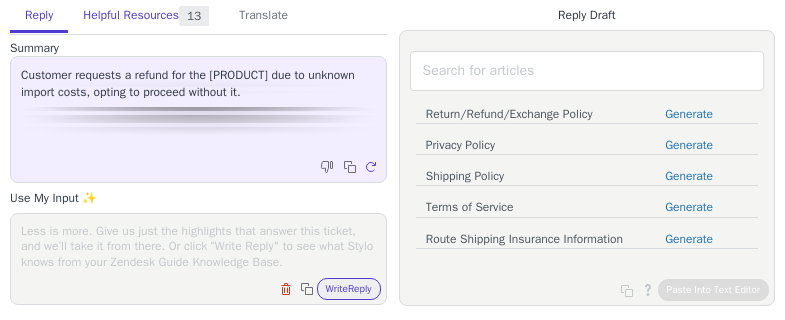 scroll, scrollTop: 0, scrollLeft: 0, axis: both 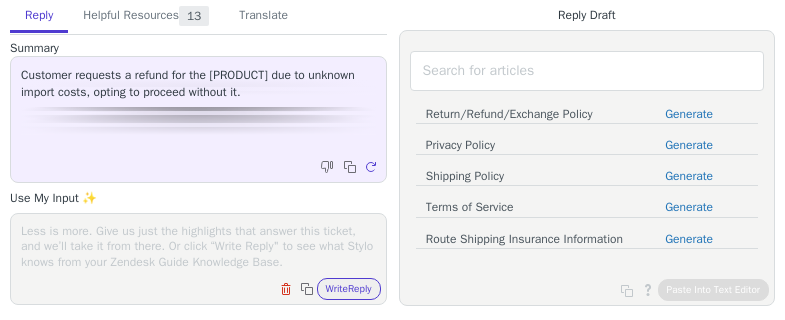 click on "Clear field Copy to clipboard Write  Reply" at bounding box center (198, 259) 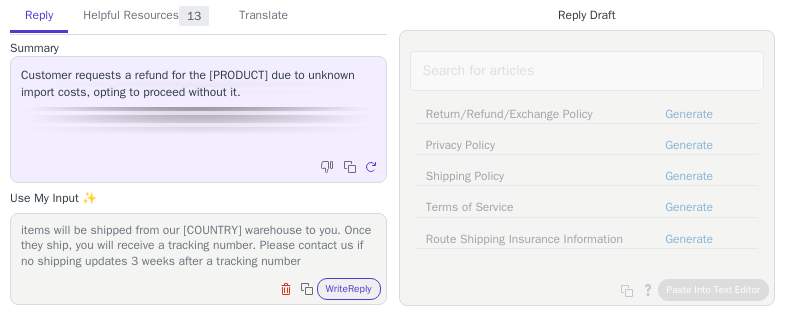 scroll, scrollTop: 48, scrollLeft: 0, axis: vertical 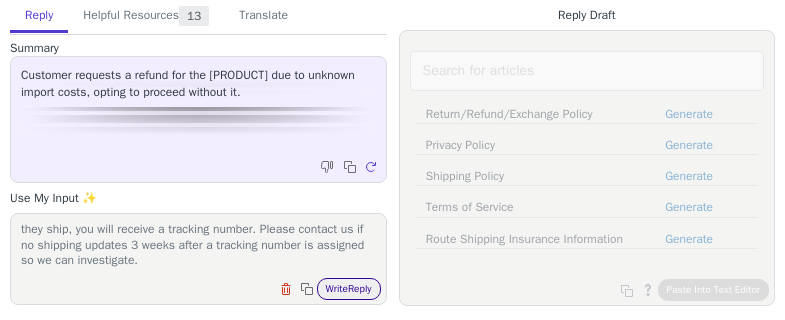 type on "we removed the Measuring Tape from your order and processed a refund of $10 to your original payment method. The rest of the items will be shipped from our [COUNTRY] warehouse to you. Once they ship, you will receive a tracking number. Please contact us if no shipping updates 3 weeks after a tracking number is assigned so we can investigate." 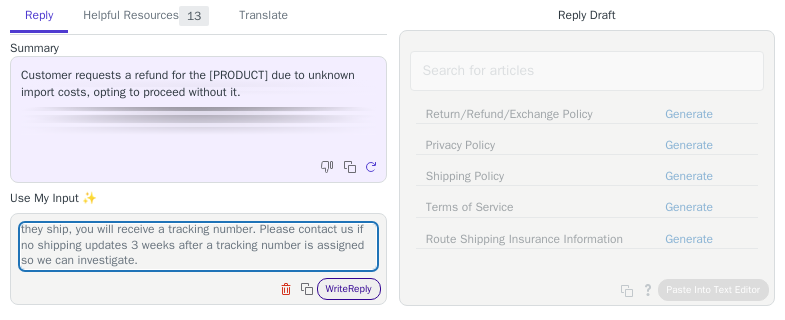 click on "Write  Reply" at bounding box center (349, 289) 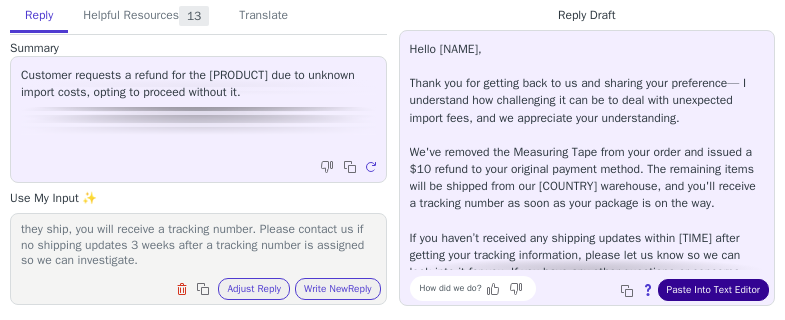 click on "Paste Into Text Editor" at bounding box center (713, 290) 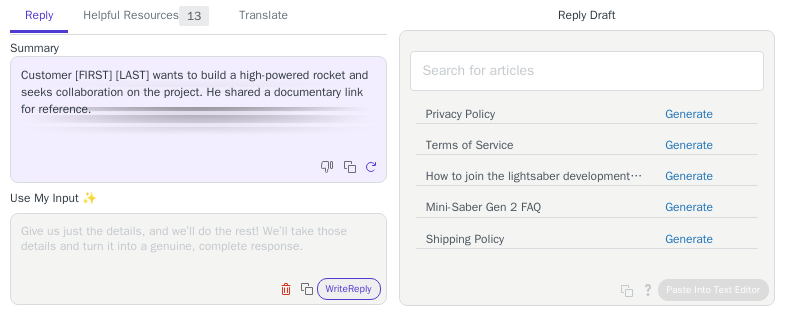 click at bounding box center [198, 246] 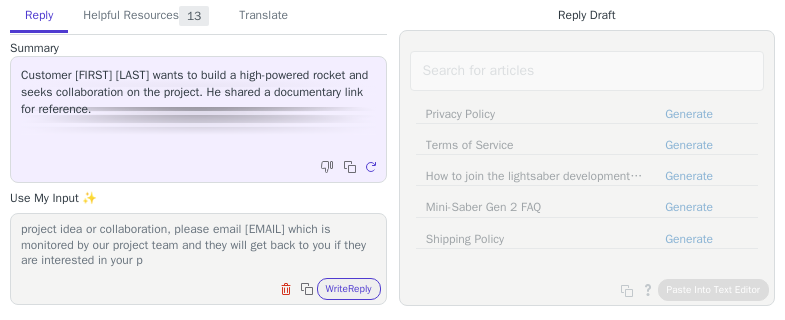 scroll, scrollTop: 32, scrollLeft: 0, axis: vertical 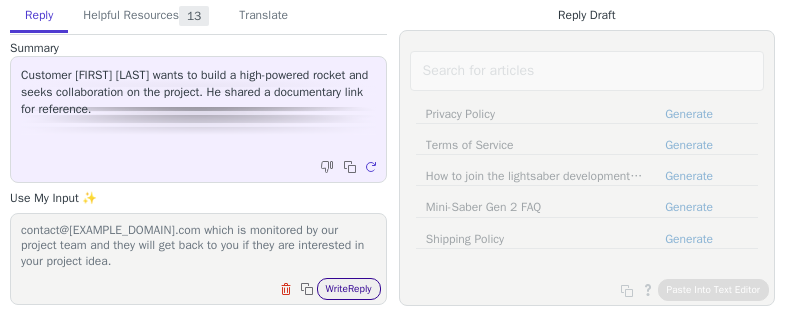 type on "This inbox is for Hacksmith Store customer service exclusively. For project idea or collaboration, please email contact@thehacksmith.com which is monitored by our project team and they will get back to you if they are interested in your project idea." 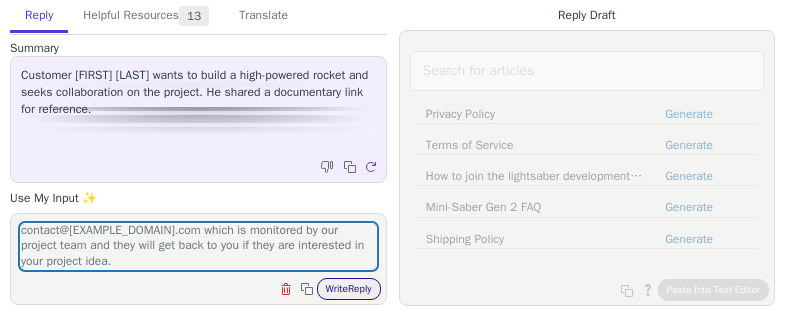 click on "Write  Reply" at bounding box center [349, 289] 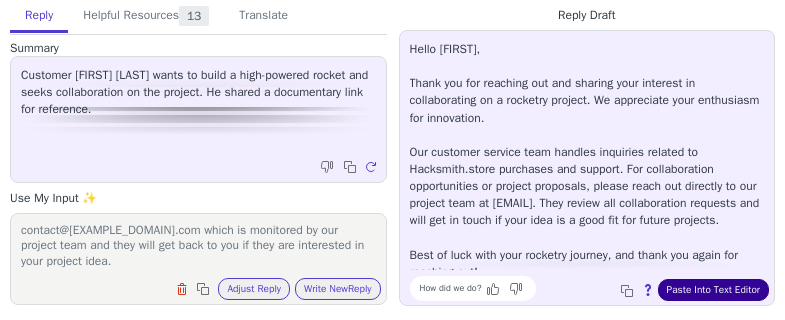 click on "Paste Into Text Editor" at bounding box center [713, 290] 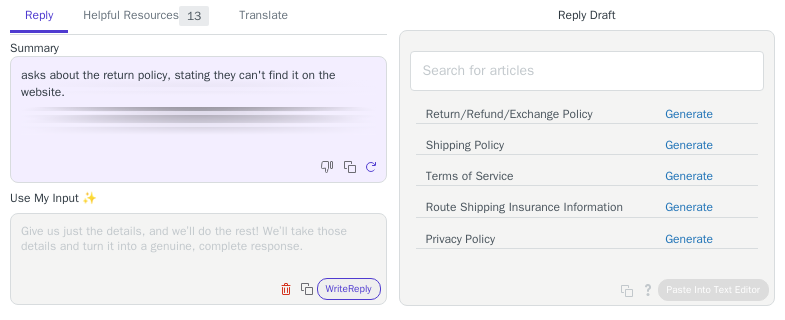 scroll, scrollTop: 0, scrollLeft: 0, axis: both 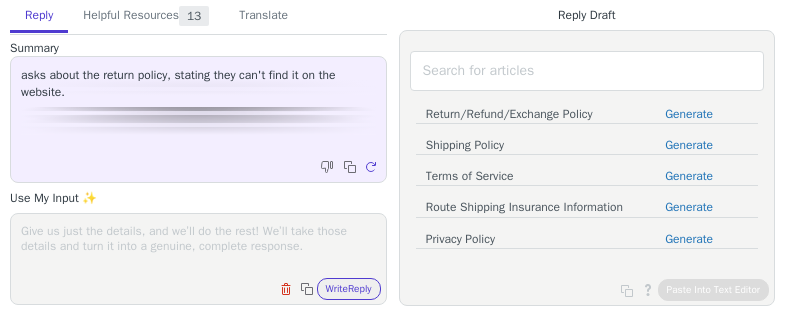 paste on "https://hacksmithstore.zendesk.com/hc/en-us/articles/31405124295571-Return-Refund-Exchange-Policy" 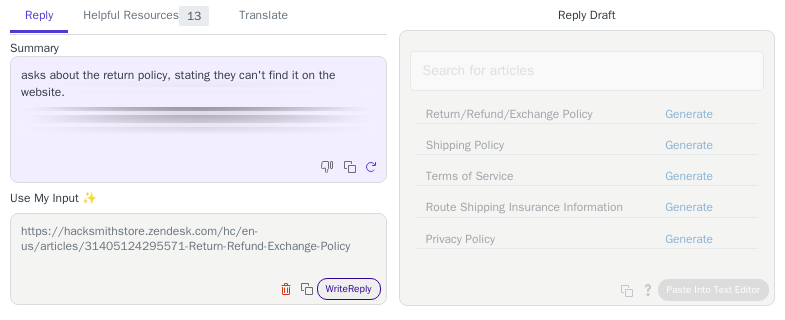 click on "Write  Reply" at bounding box center (349, 289) 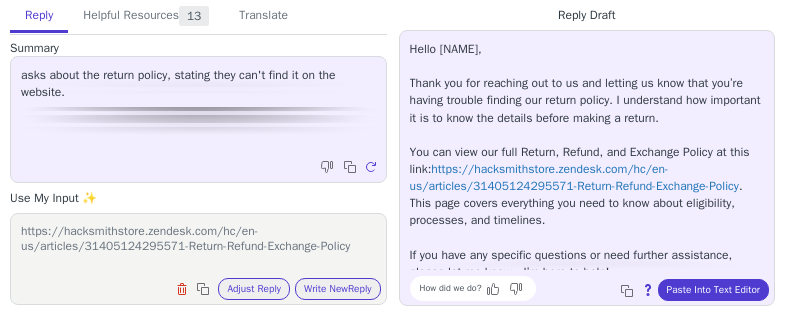 click on "https://hacksmithstore.zendesk.com/hc/en-us/articles/31405124295571-Return-Refund-Exchange-Policy" at bounding box center (198, 246) 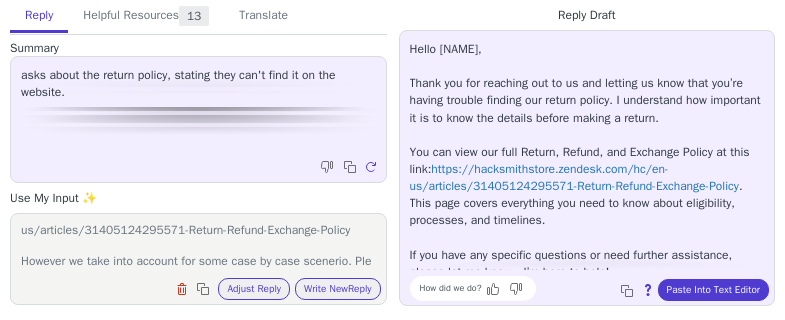 scroll, scrollTop: 48, scrollLeft: 0, axis: vertical 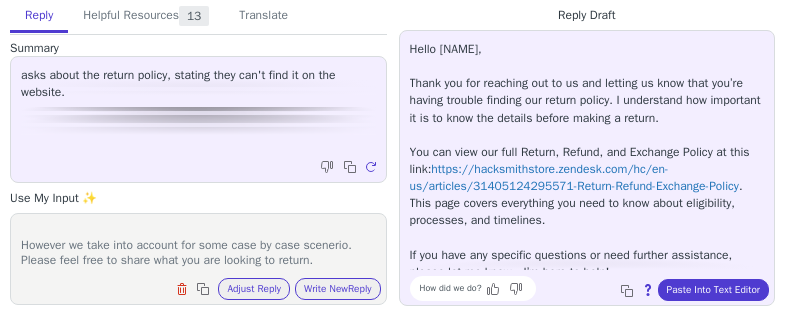 type on "Please refer to our general return policy here - https://hacksmithstore.zendesk.com/hc/en-us/articles/31405124295571-Return-Refund-Exchange-Policy
However we take into account for some case by case scenerio. Please feel free to share what you are looking to return." 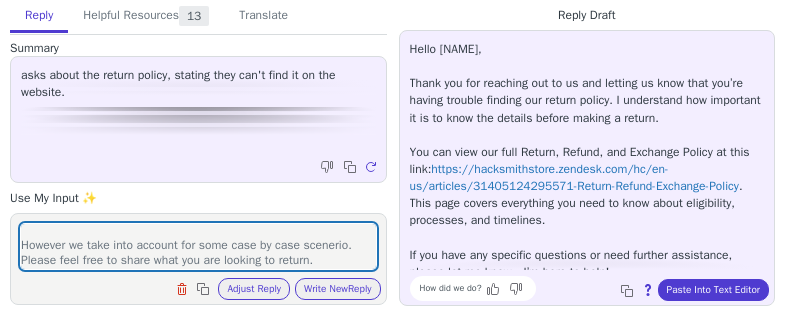 click on "Please refer to our general return policy here - https://hacksmithstore.zendesk.com/hc/en-us/articles/31405124295571-Return-Refund-Exchange-Policy
However we take into account for some case by case scenerio. Please feel free to share what you are looking to return. Clear field Copy to clipboard Adjust Reply Use input to adjust reply draft Write New  Reply" at bounding box center [198, 259] 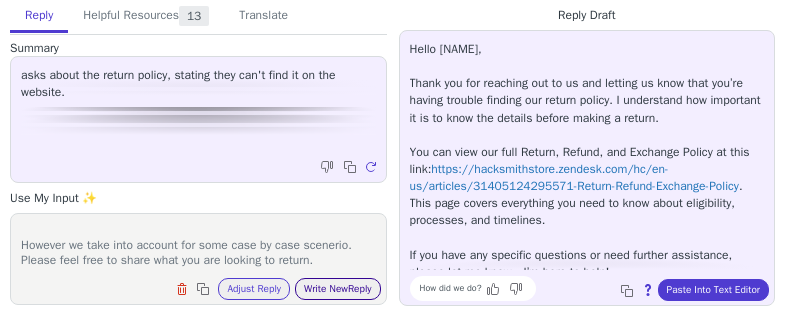 click on "Write New  Reply" at bounding box center (338, 289) 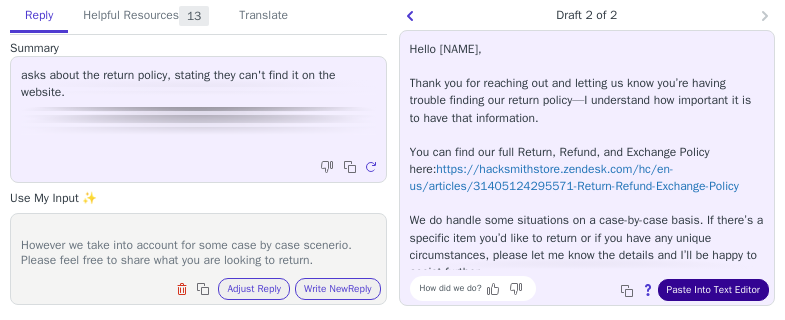click on "Paste Into Text Editor" at bounding box center (713, 290) 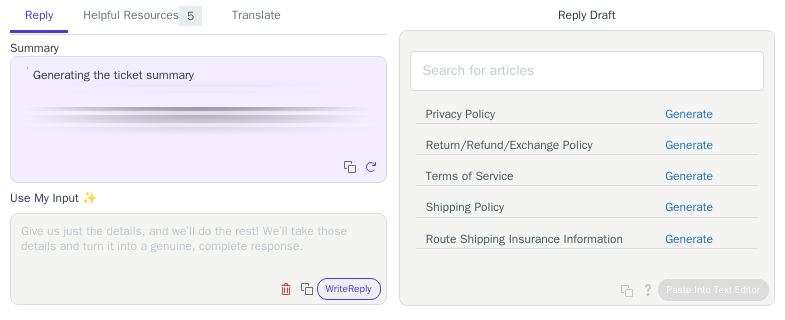 scroll, scrollTop: 0, scrollLeft: 0, axis: both 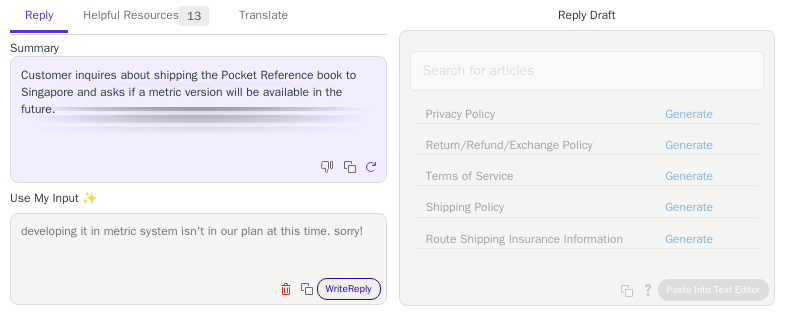 type on "developing it in metric system isn't in our plan at this time. sorry!" 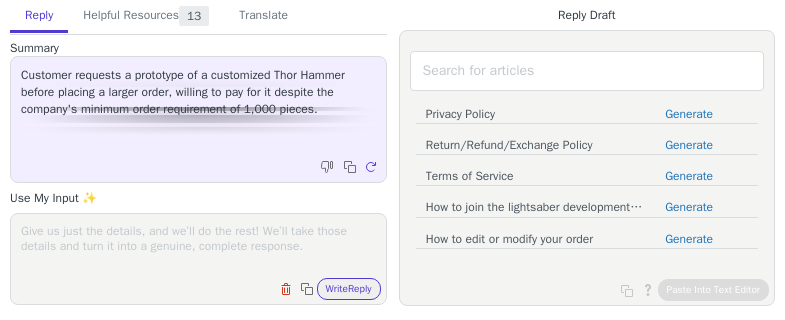 scroll, scrollTop: 0, scrollLeft: 0, axis: both 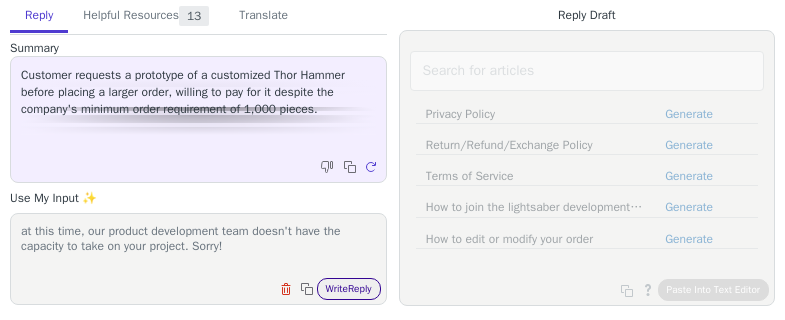 type on "at this time, our product development team doesn't have the capacity to take on your project. Sorry!" 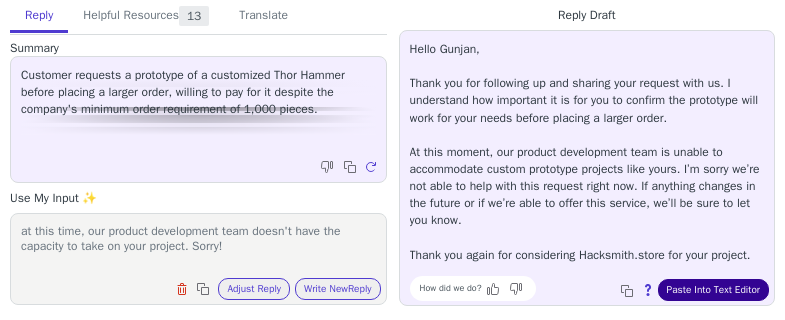 click on "Paste Into Text Editor" at bounding box center (713, 290) 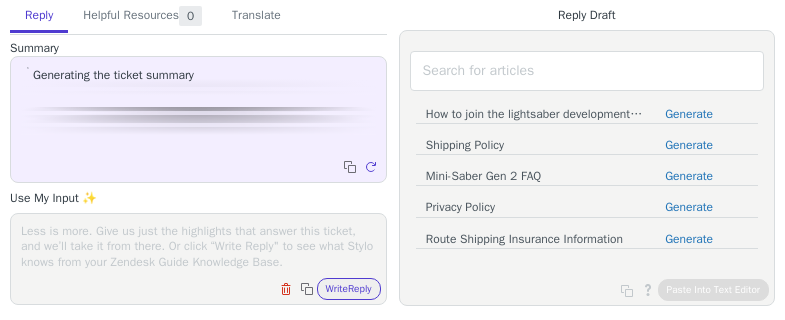 scroll, scrollTop: 0, scrollLeft: 0, axis: both 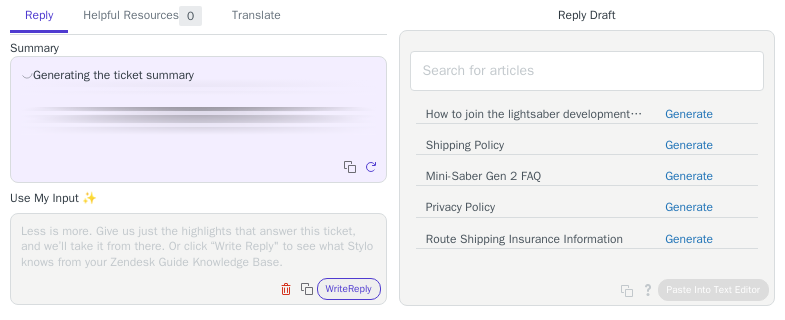 click at bounding box center [198, 246] 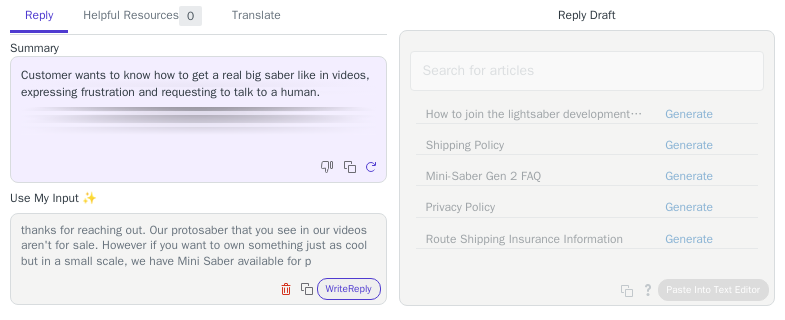 scroll, scrollTop: 17, scrollLeft: 0, axis: vertical 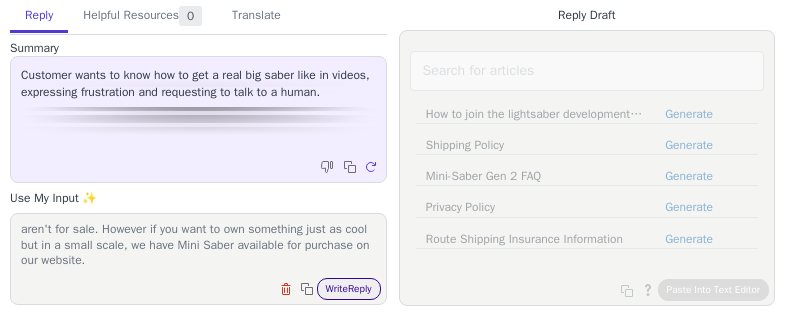 type on "thanks for reaching out. Our protosaber that you see in our videos aren't for sale. However if you want to own something just as cool but in a small scale, we have Mini Saber available for purchase on our website." 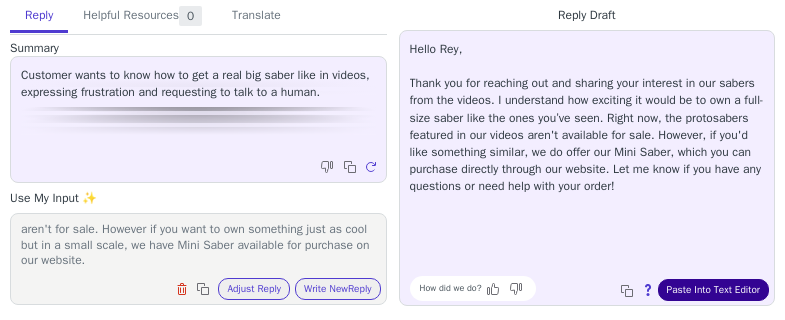 click on "Paste Into Text Editor" at bounding box center (713, 290) 